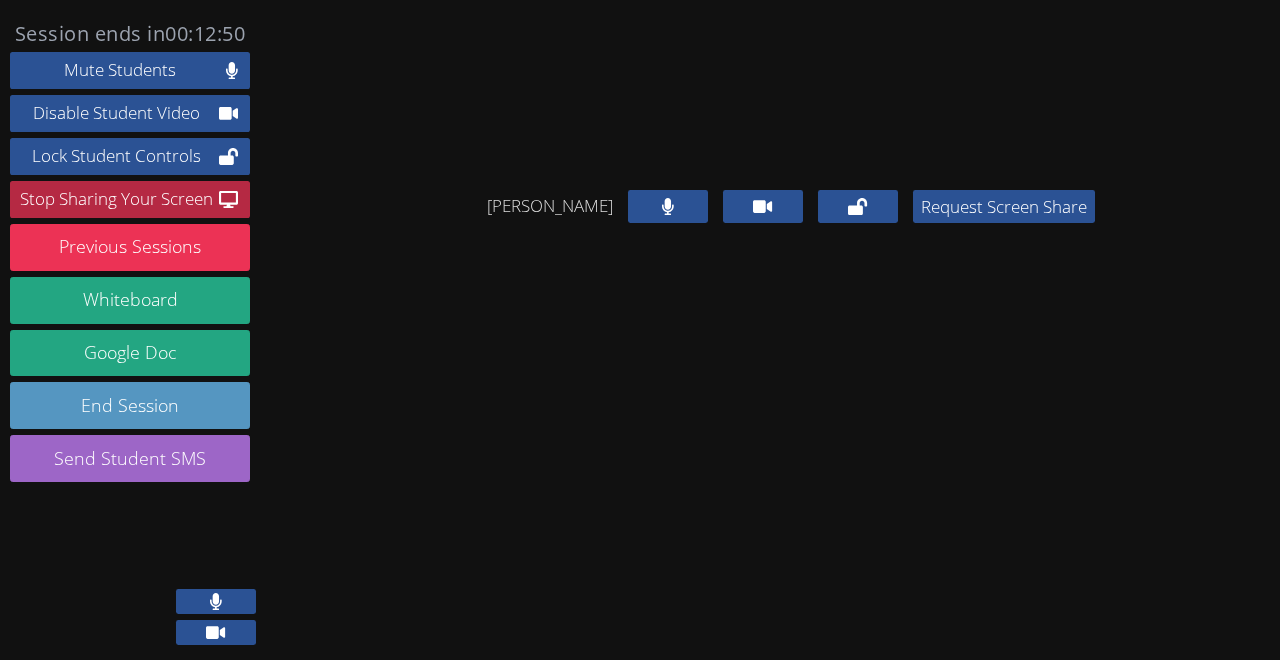 scroll, scrollTop: 0, scrollLeft: 0, axis: both 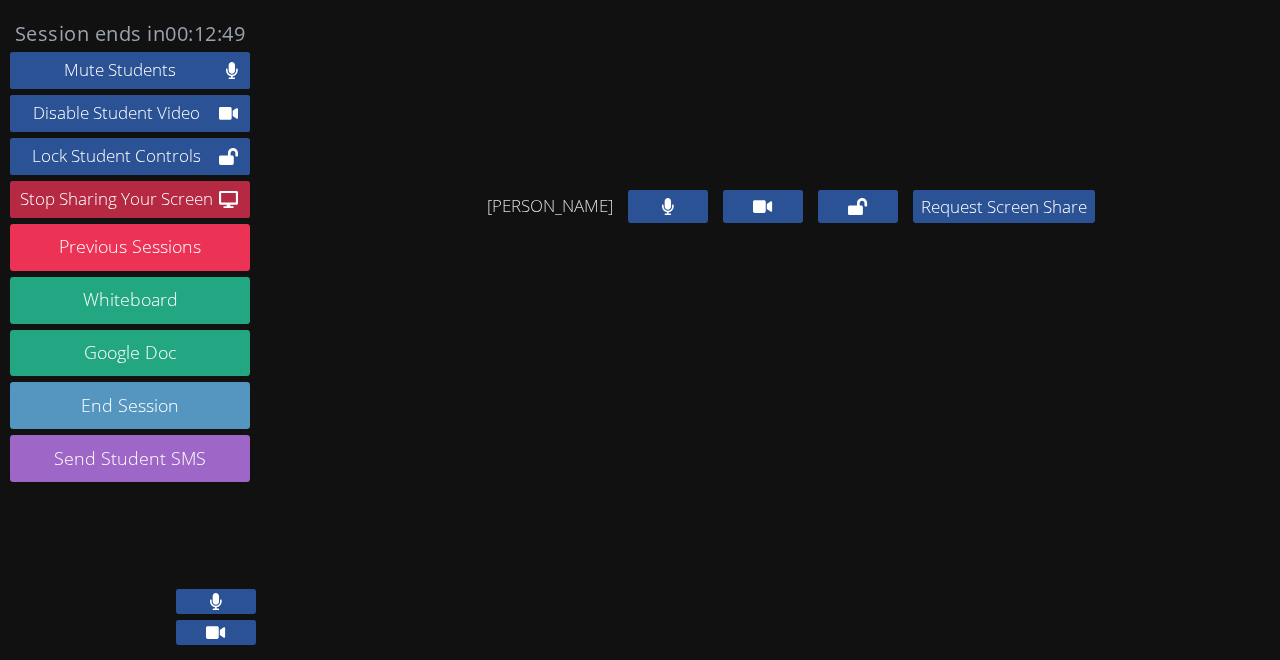 click at bounding box center (216, 601) 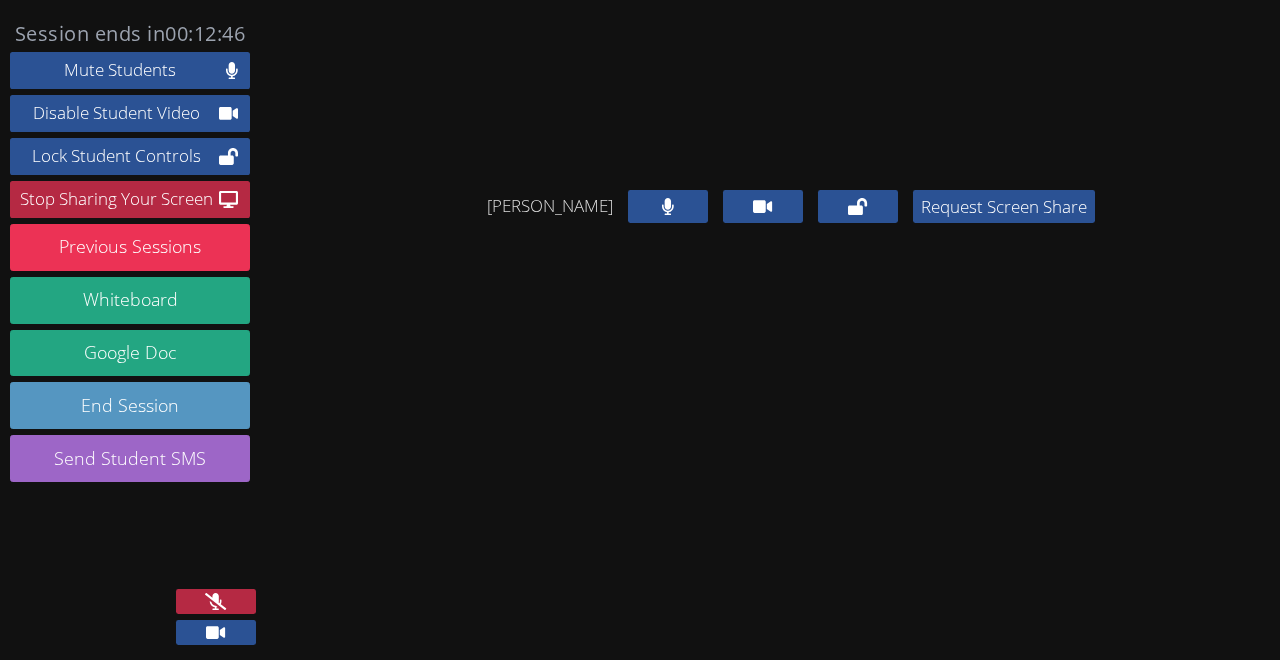 click at bounding box center [216, 601] 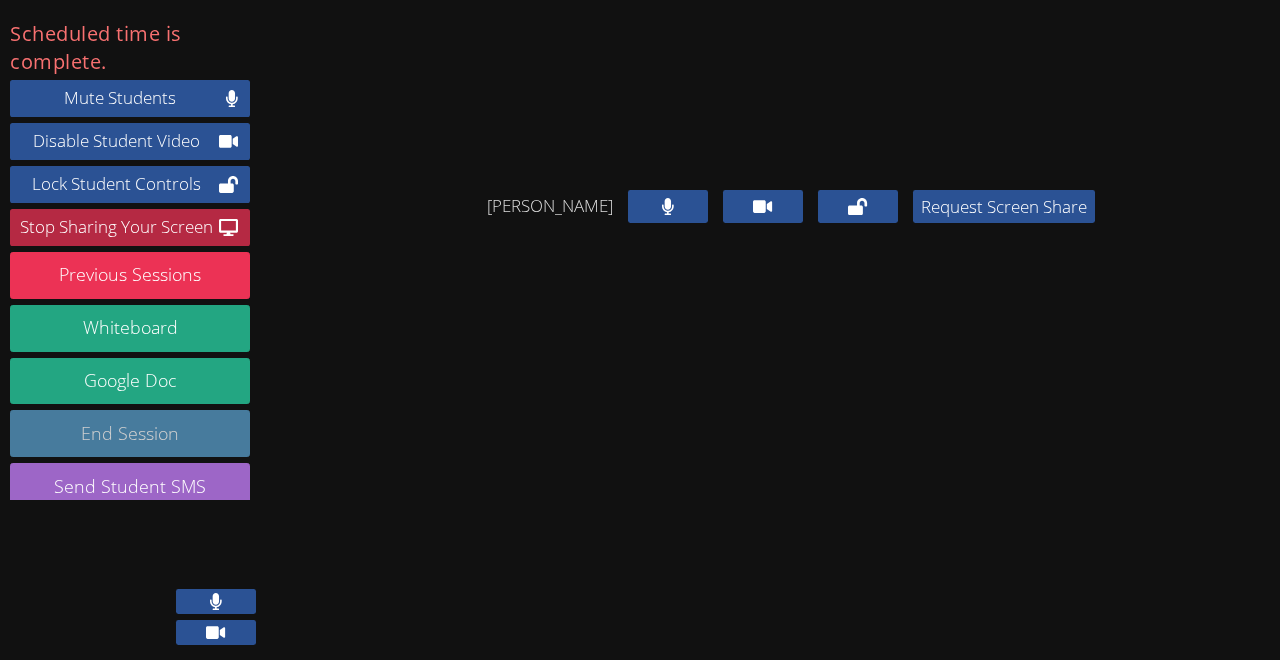 click on "End Session" at bounding box center (130, 433) 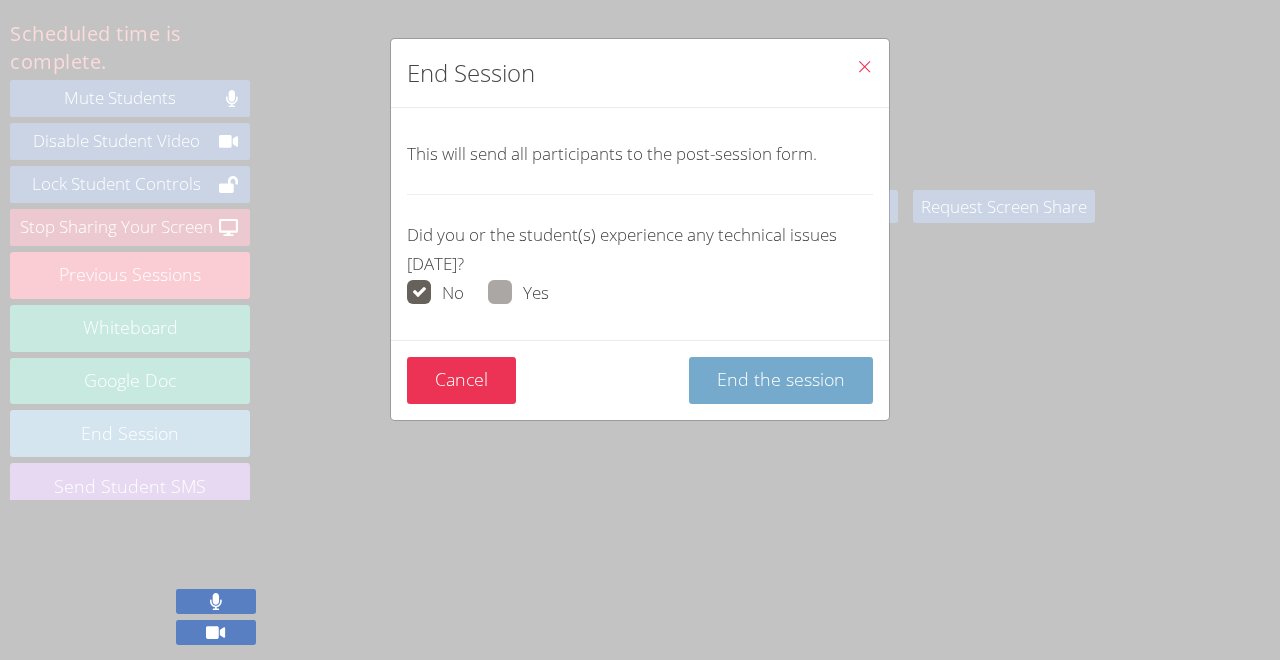 click on "End the session" at bounding box center (781, 379) 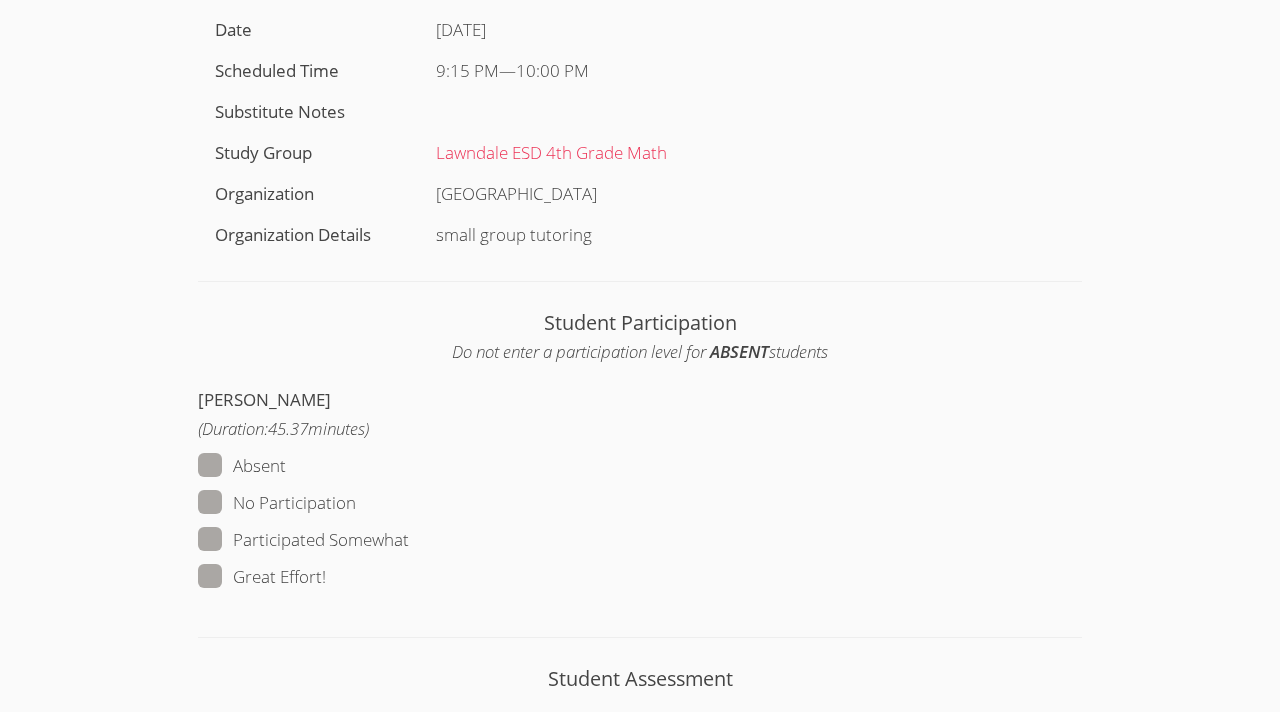 scroll, scrollTop: 471, scrollLeft: 0, axis: vertical 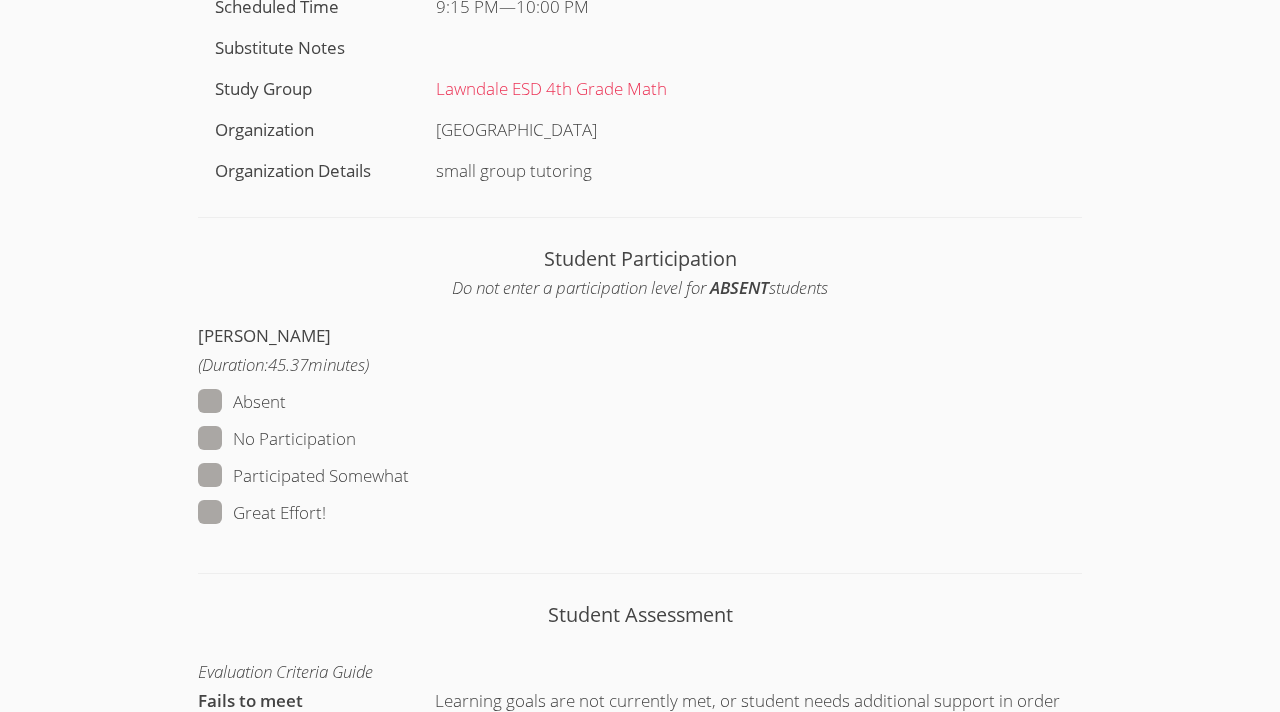 click on "Great Effort!" at bounding box center [262, 513] 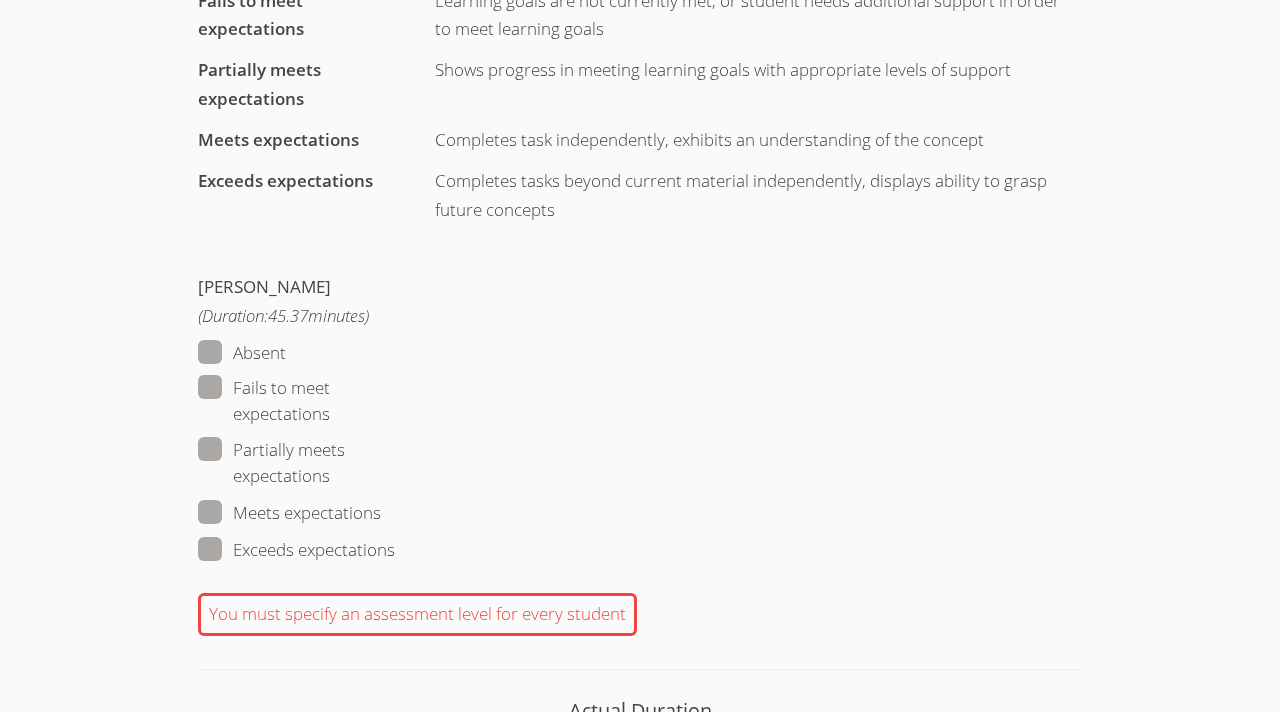 scroll, scrollTop: 1172, scrollLeft: 0, axis: vertical 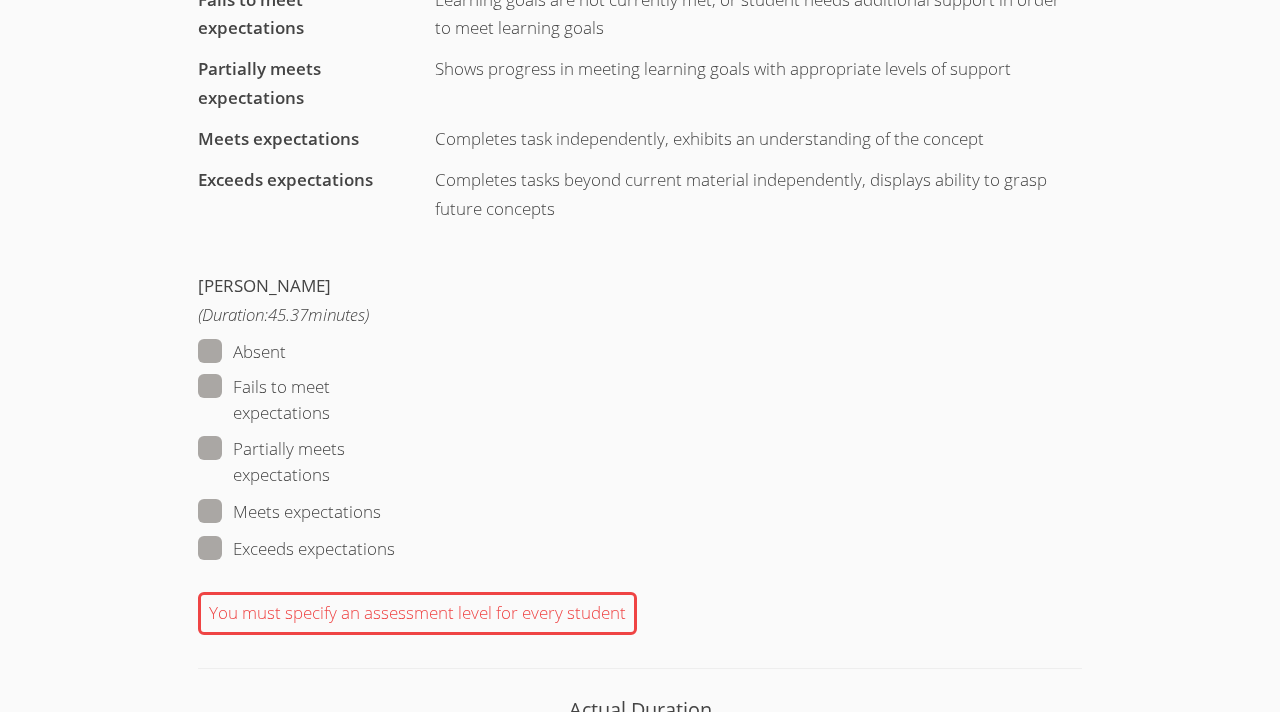 click on "Exceeds expectations" at bounding box center [296, 549] 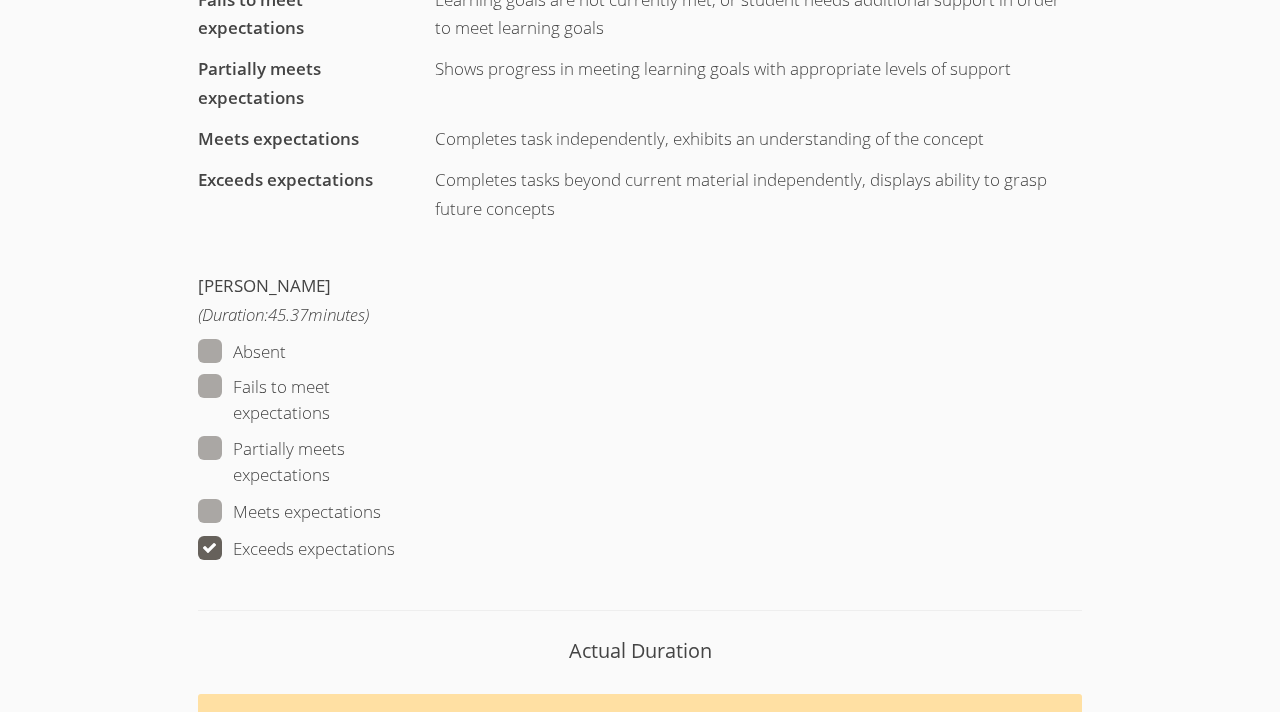 scroll, scrollTop: 1709, scrollLeft: 0, axis: vertical 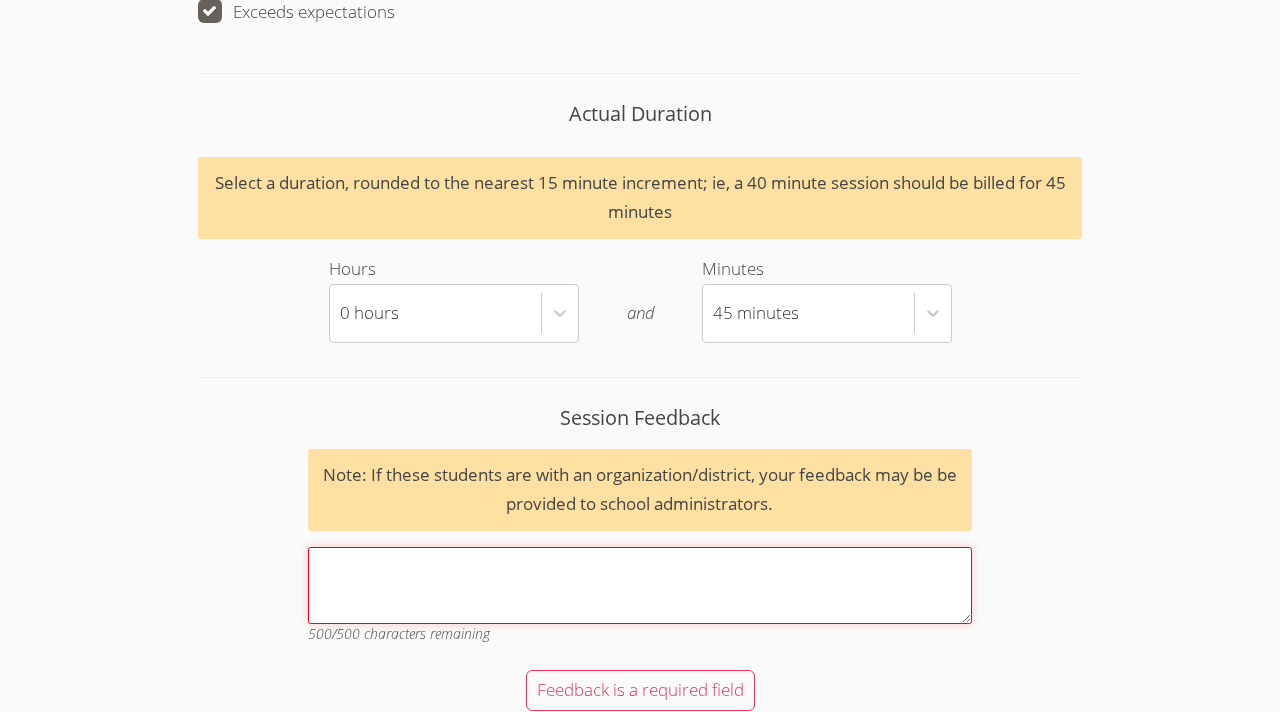 click on "Session Feedback Note: If these students are with an organization/district, your feedback may be be provided to school administrators. 500 /500 characters remaining" at bounding box center (640, 585) 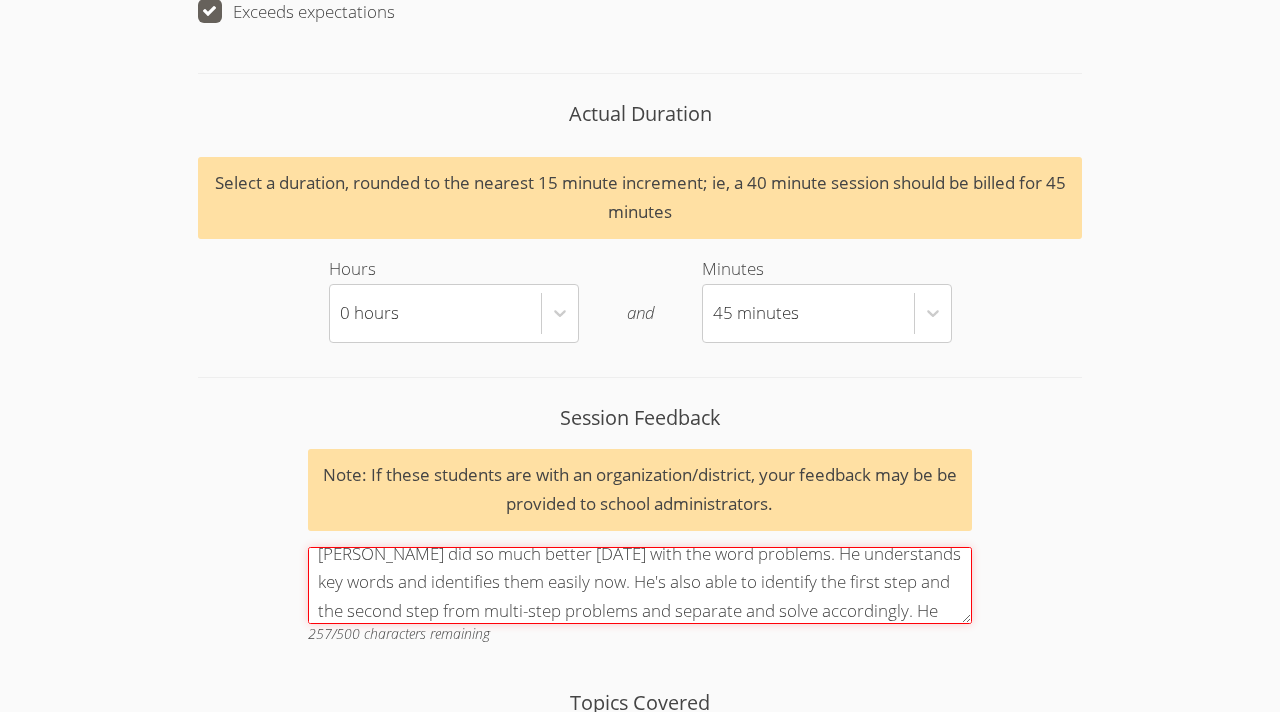 scroll, scrollTop: 46, scrollLeft: 0, axis: vertical 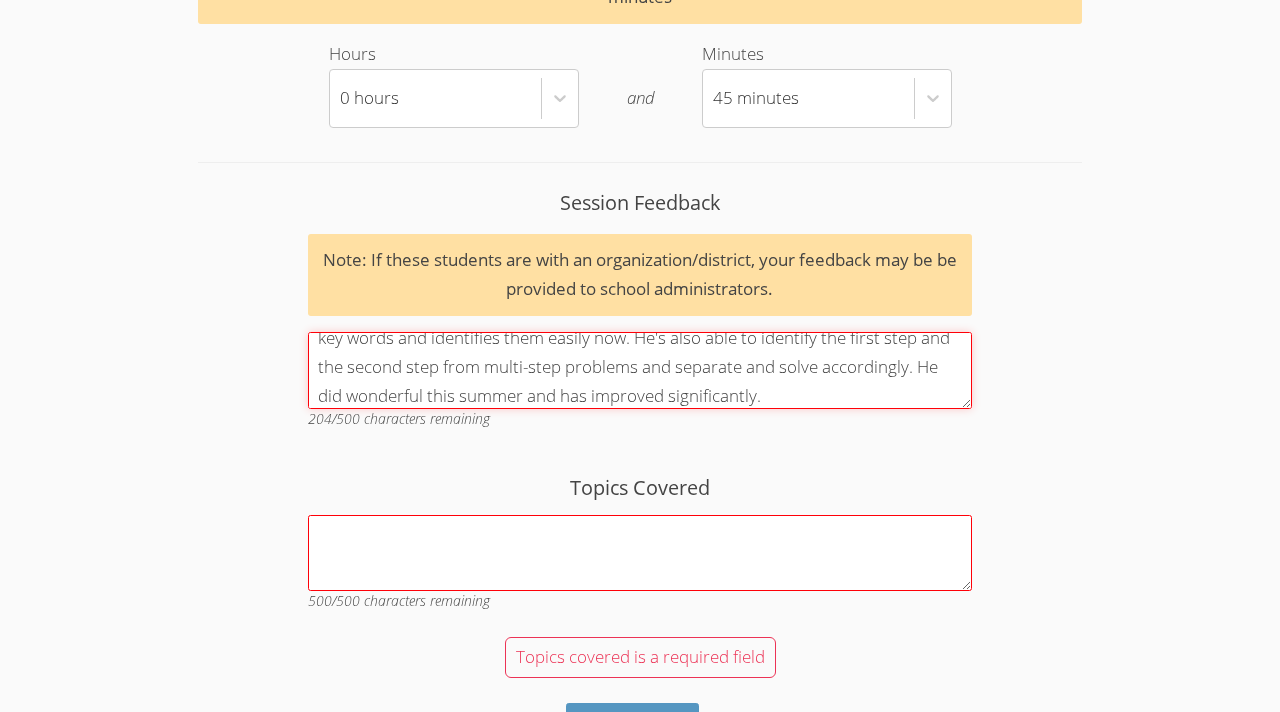 type on "Henry did so much better today with the word problems. He understands key words and identifies them easily now. He's also able to identify the first step and the second step from multi-step problems and separate and solve accordingly. He did wonderful this summer and has improved significantly." 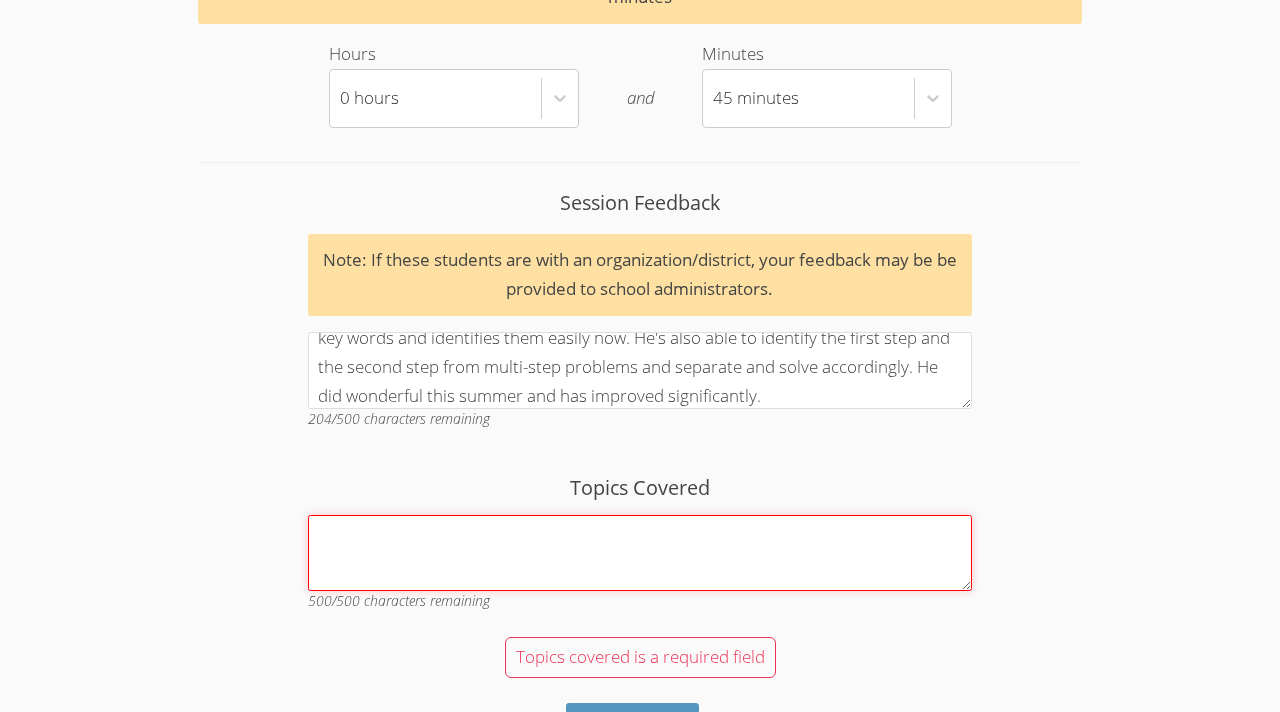 click on "Topics Covered" at bounding box center (640, 553) 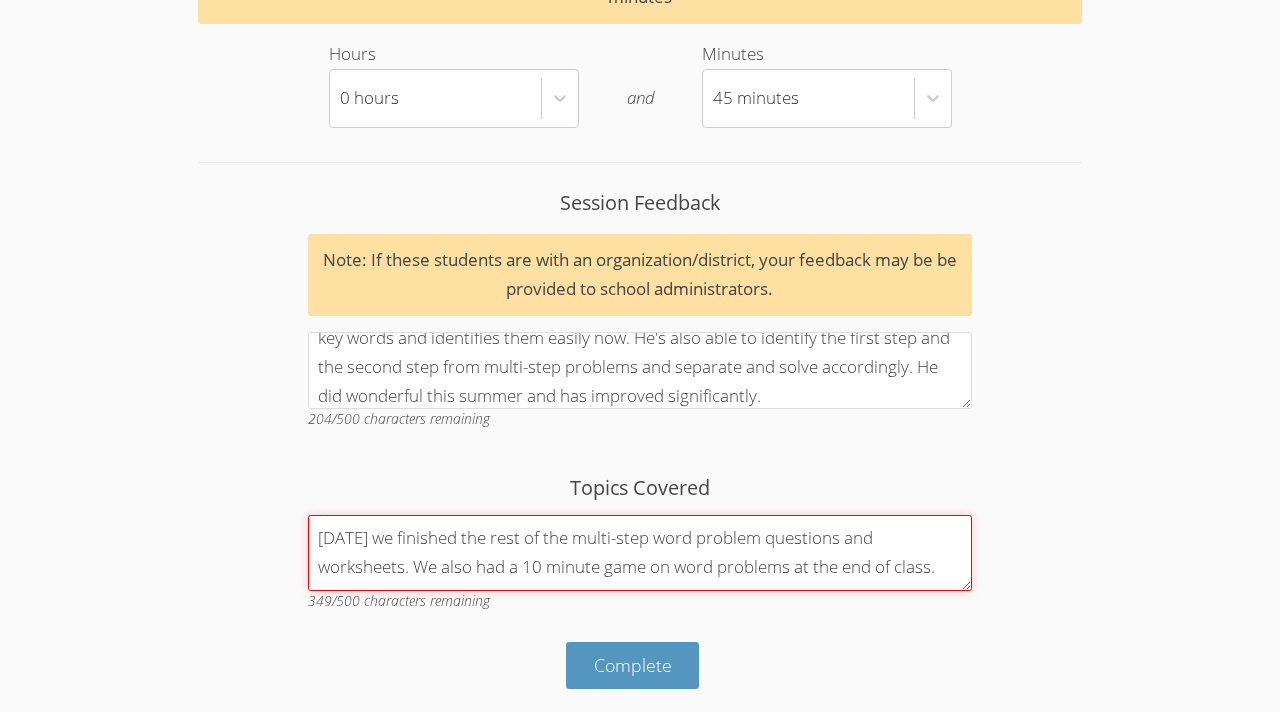 scroll, scrollTop: 1932, scrollLeft: 0, axis: vertical 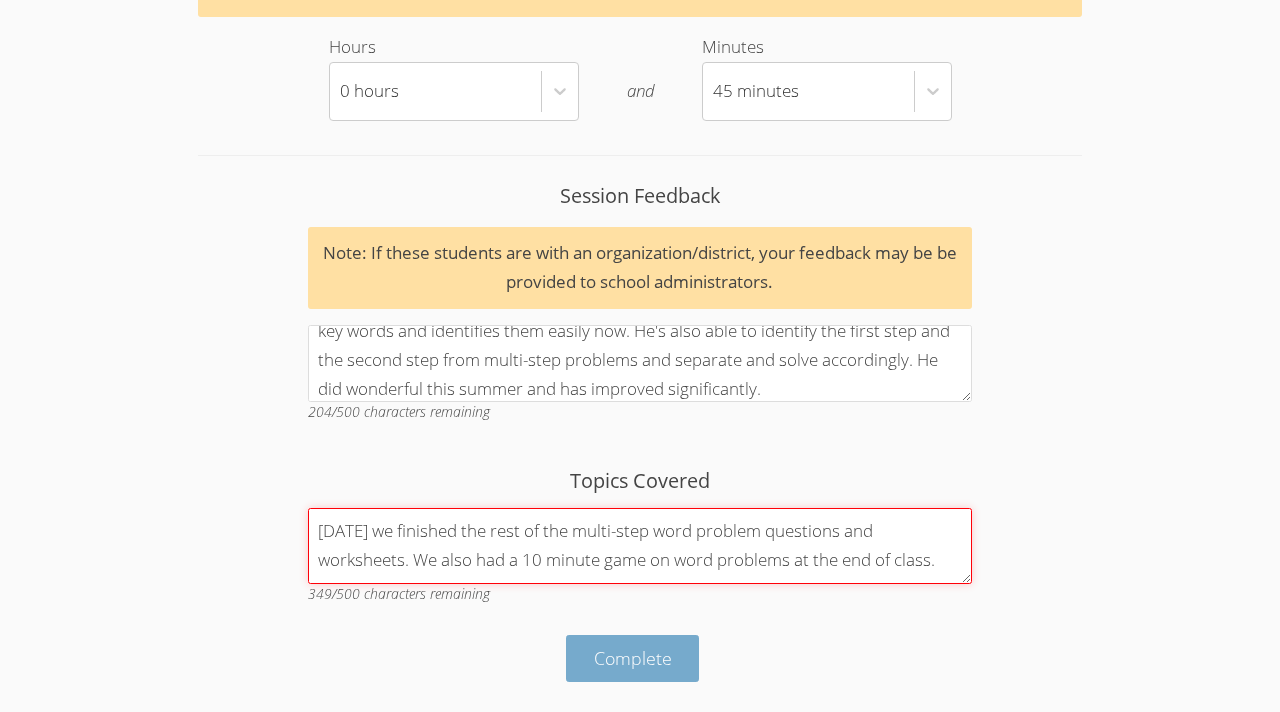 type on "Today we finished the rest of the multi-step word problem questions and worksheets. We also had a 10 minute game on word problems at the end of class." 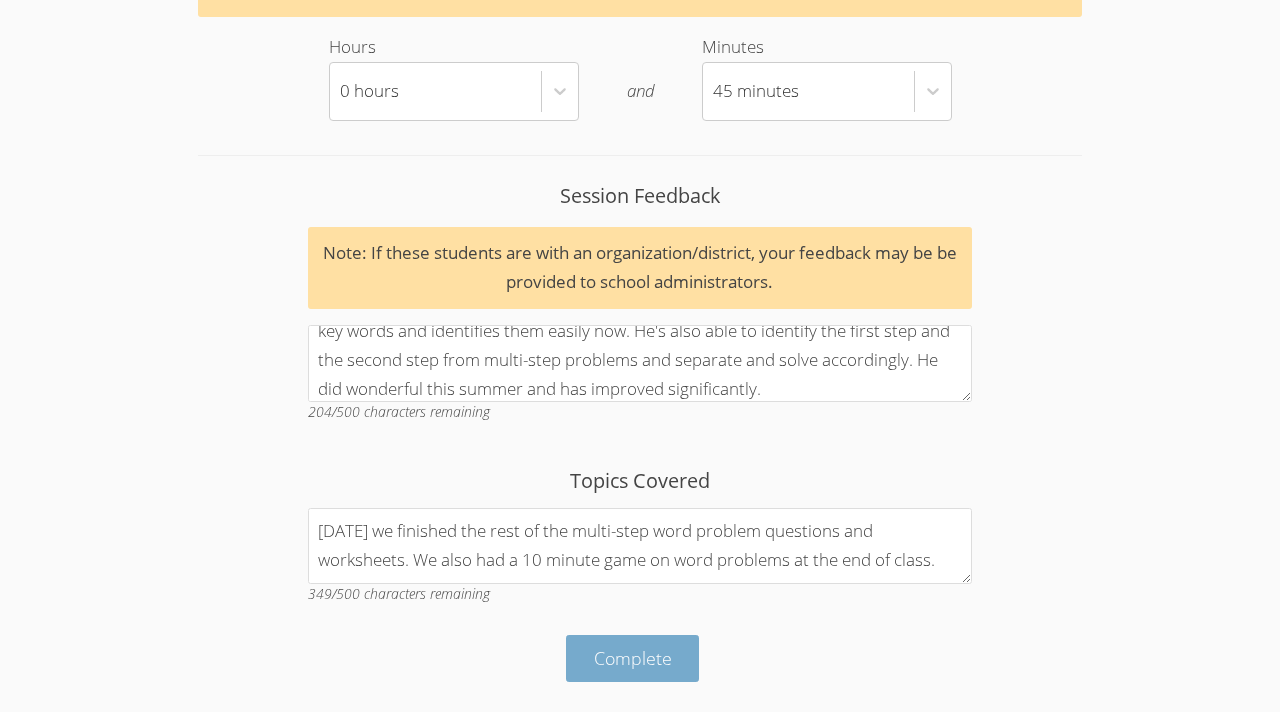 click on "Complete" at bounding box center [633, 658] 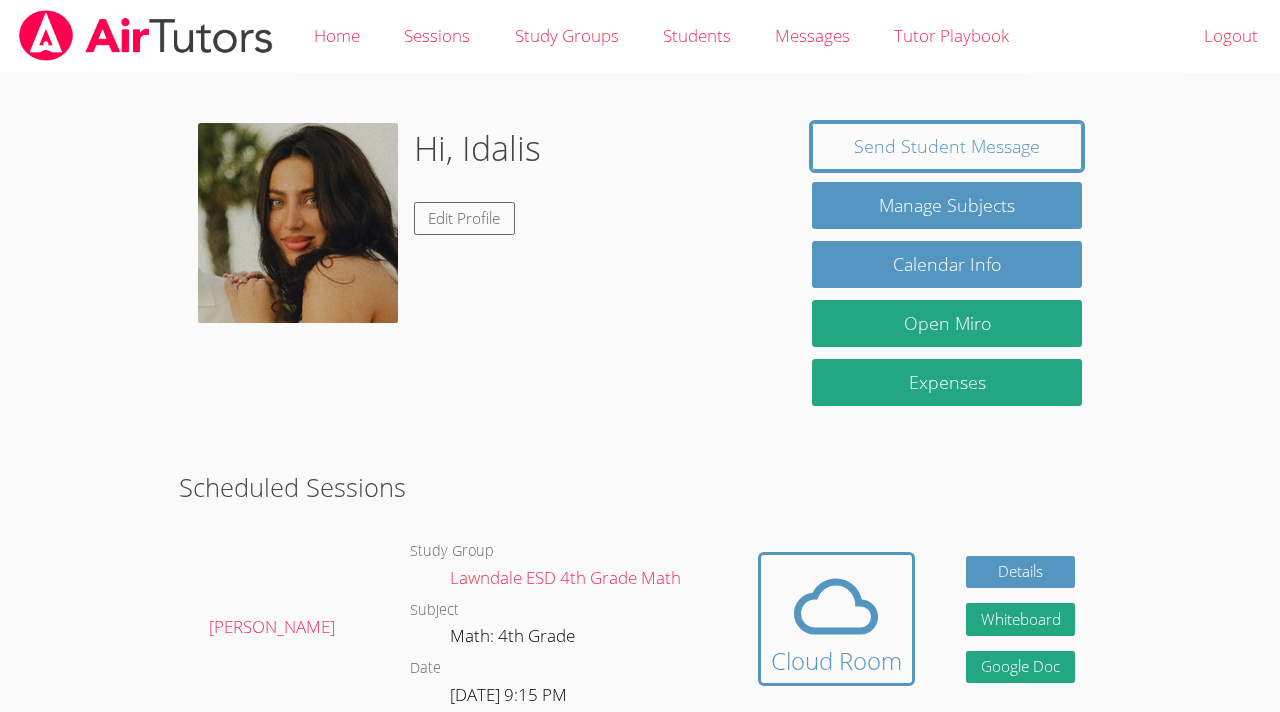 scroll, scrollTop: 96, scrollLeft: 0, axis: vertical 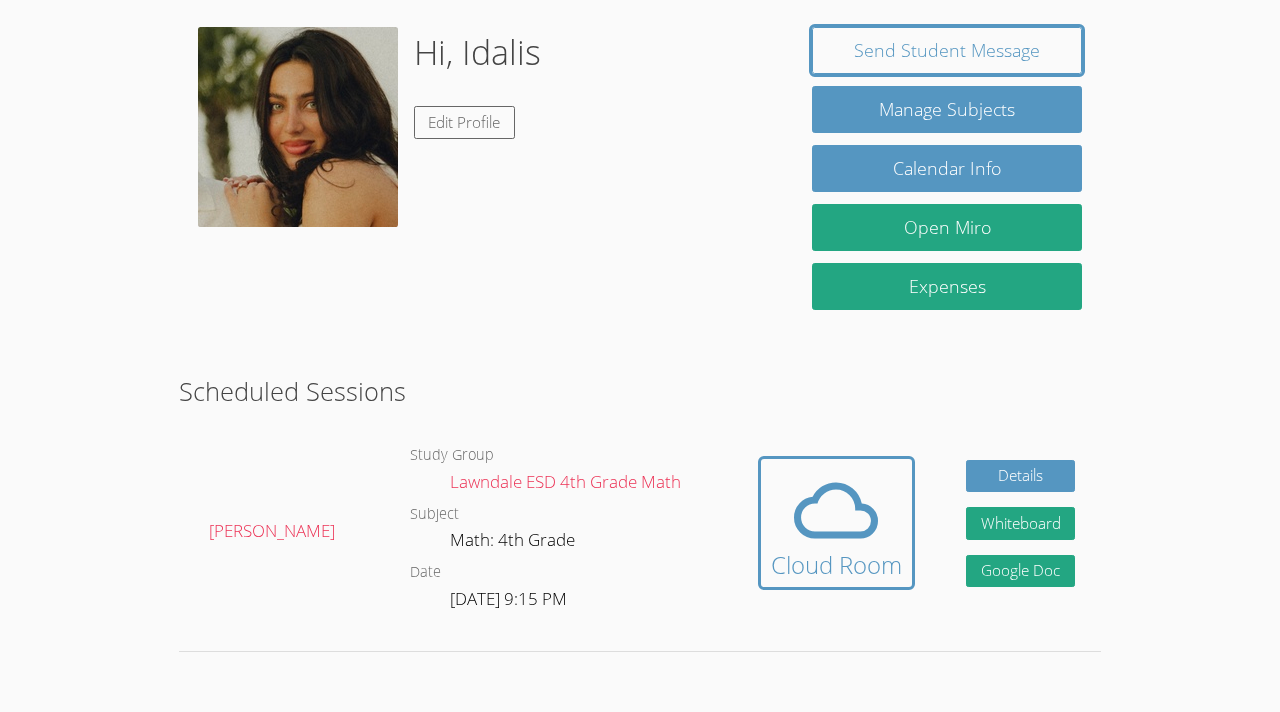 click on "Hidden Cloud Room Details Whiteboard Hidden Google Doc" at bounding box center (916, 531) 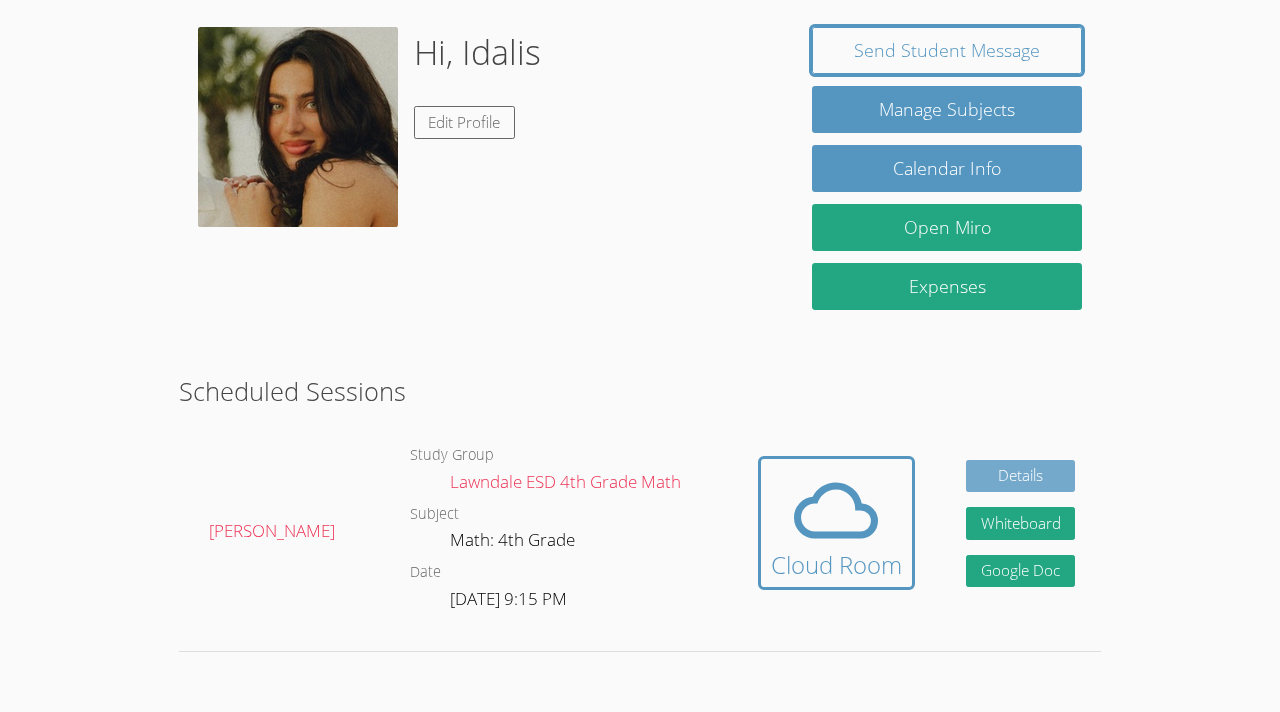 click on "Details" at bounding box center [1021, 476] 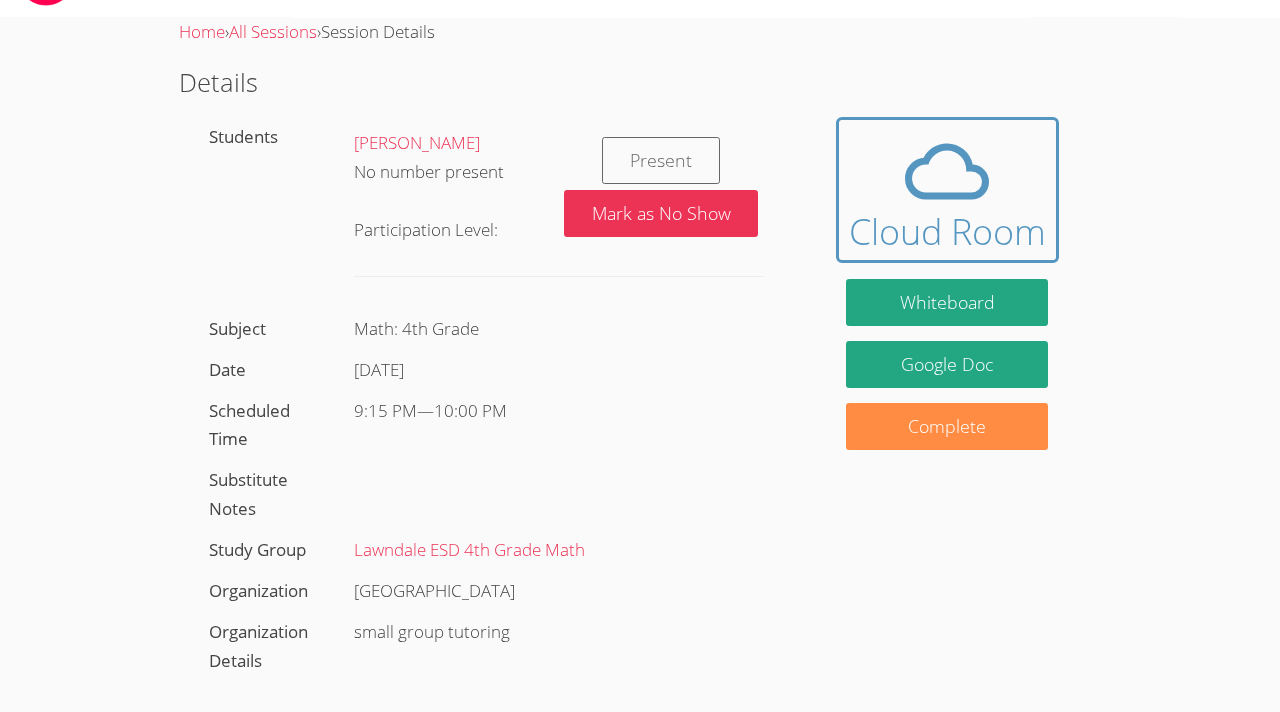 scroll, scrollTop: 0, scrollLeft: 0, axis: both 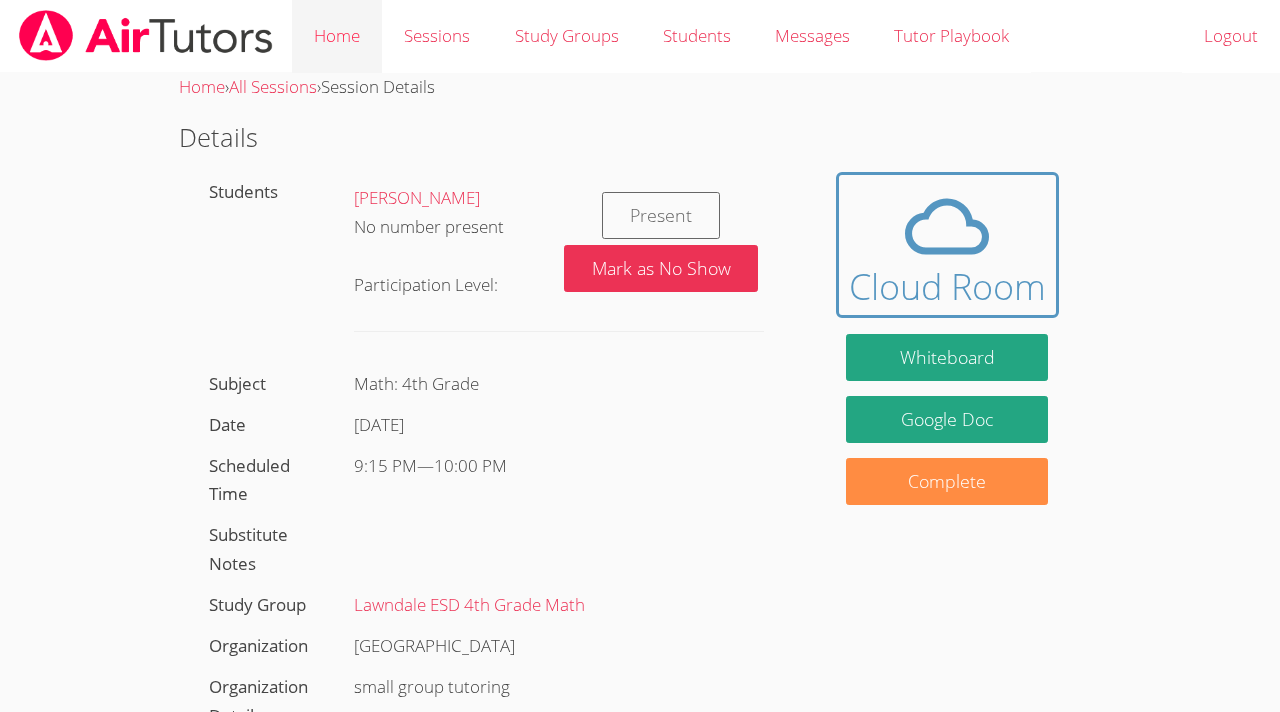 click on "Home" at bounding box center [337, 36] 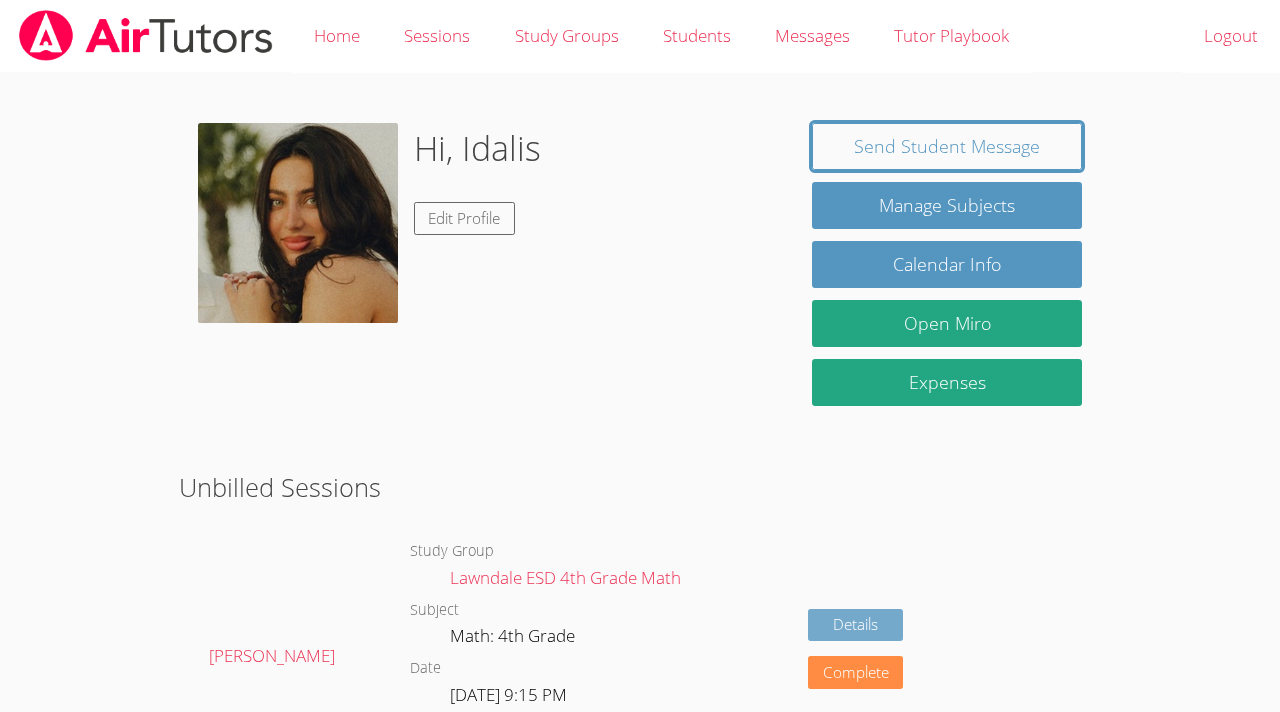 click on "Details" at bounding box center [856, 625] 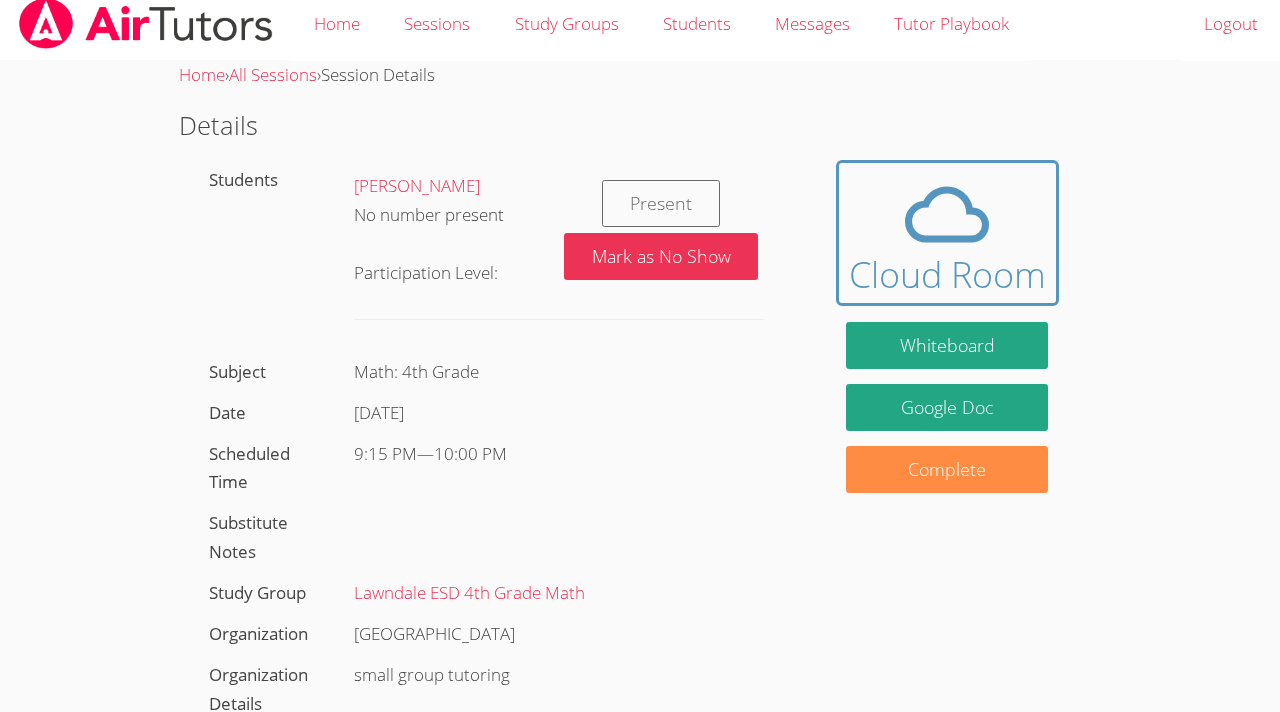 scroll, scrollTop: 0, scrollLeft: 0, axis: both 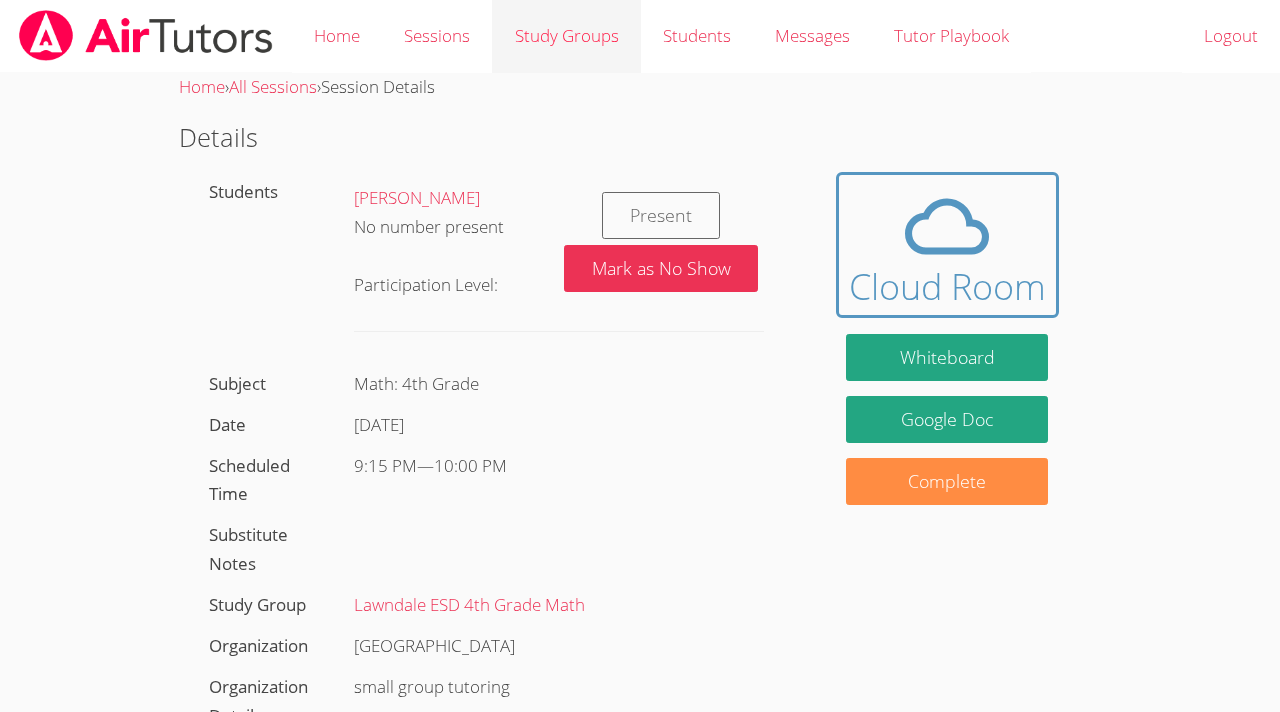 click on "Study Groups" at bounding box center [566, 36] 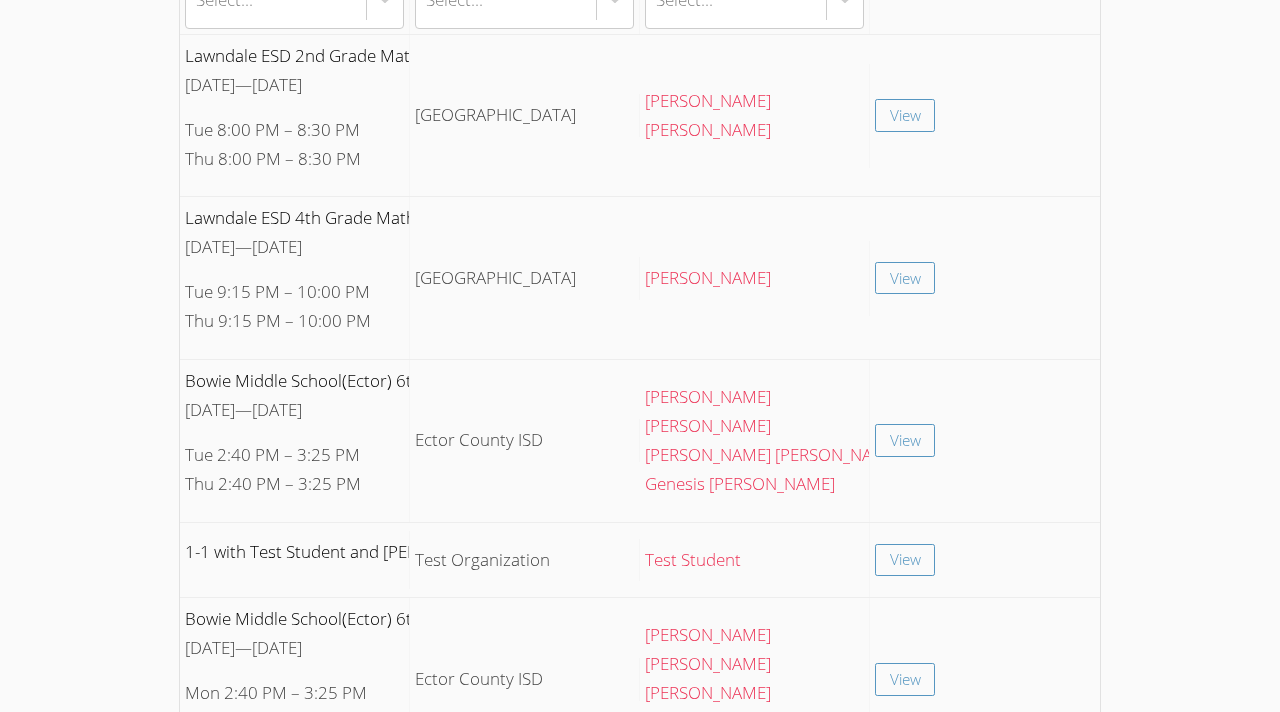 scroll, scrollTop: 279, scrollLeft: 0, axis: vertical 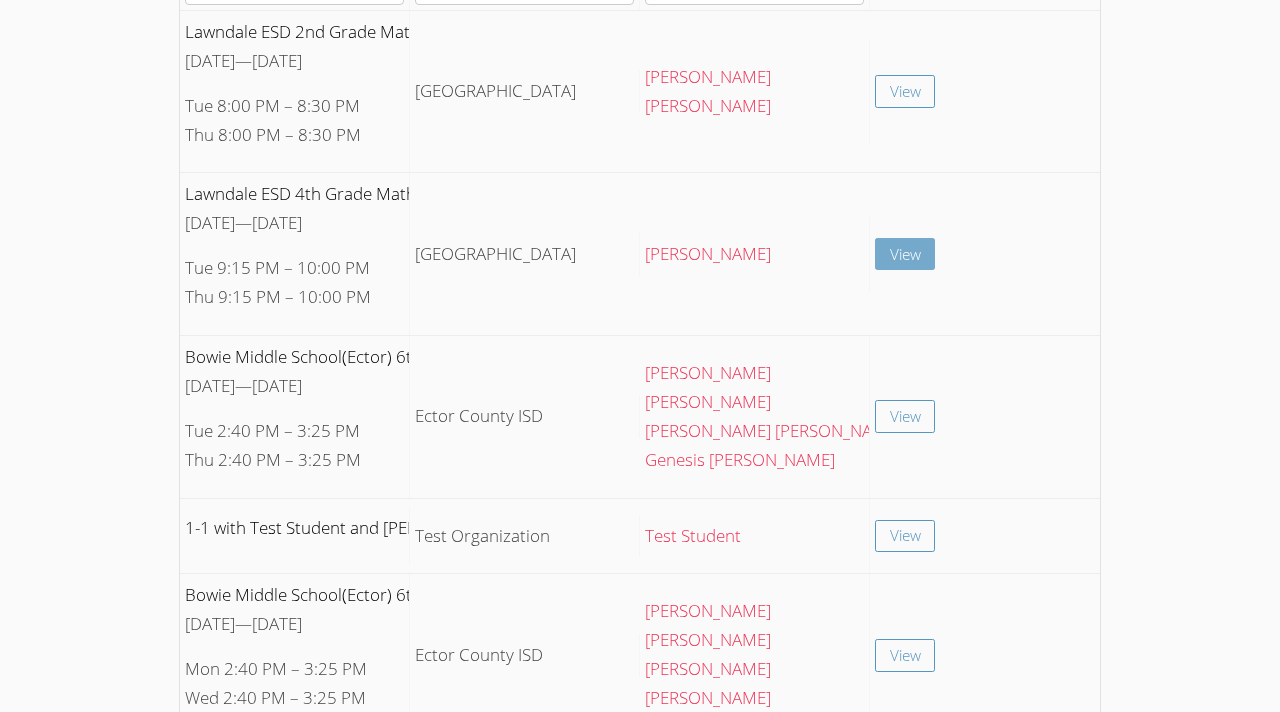 click on "View" at bounding box center (905, 254) 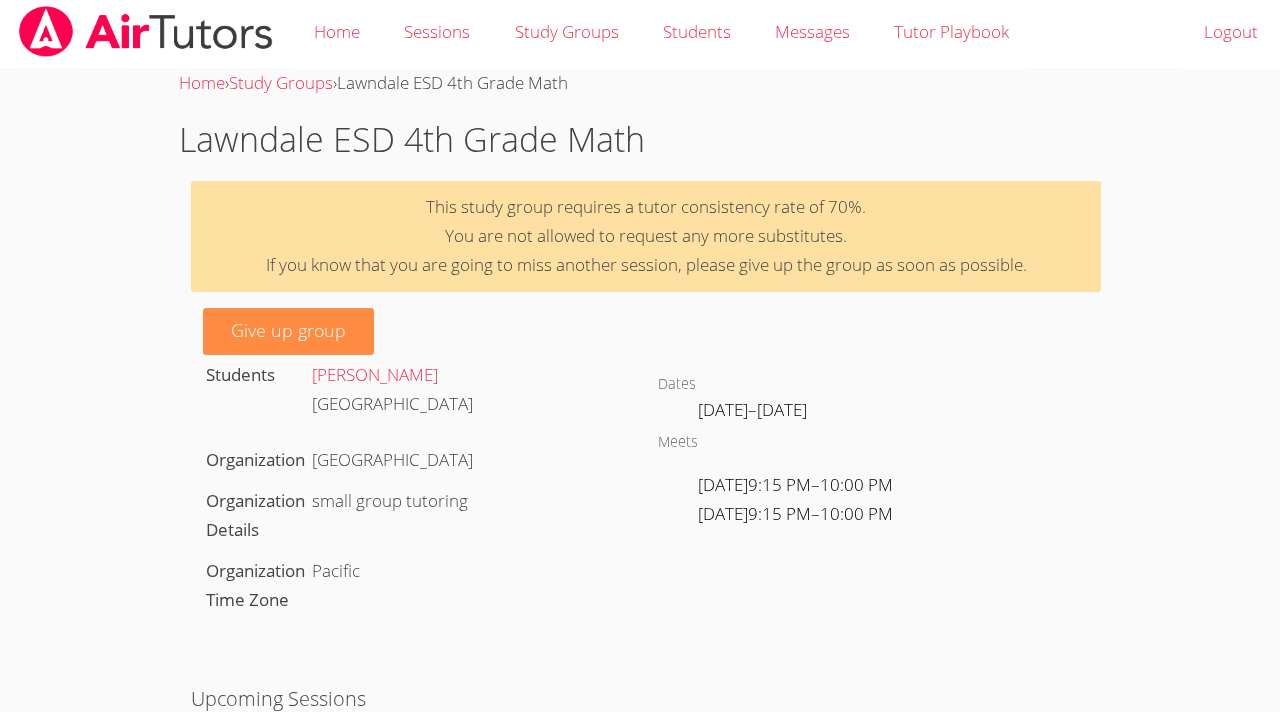 scroll, scrollTop: 0, scrollLeft: 0, axis: both 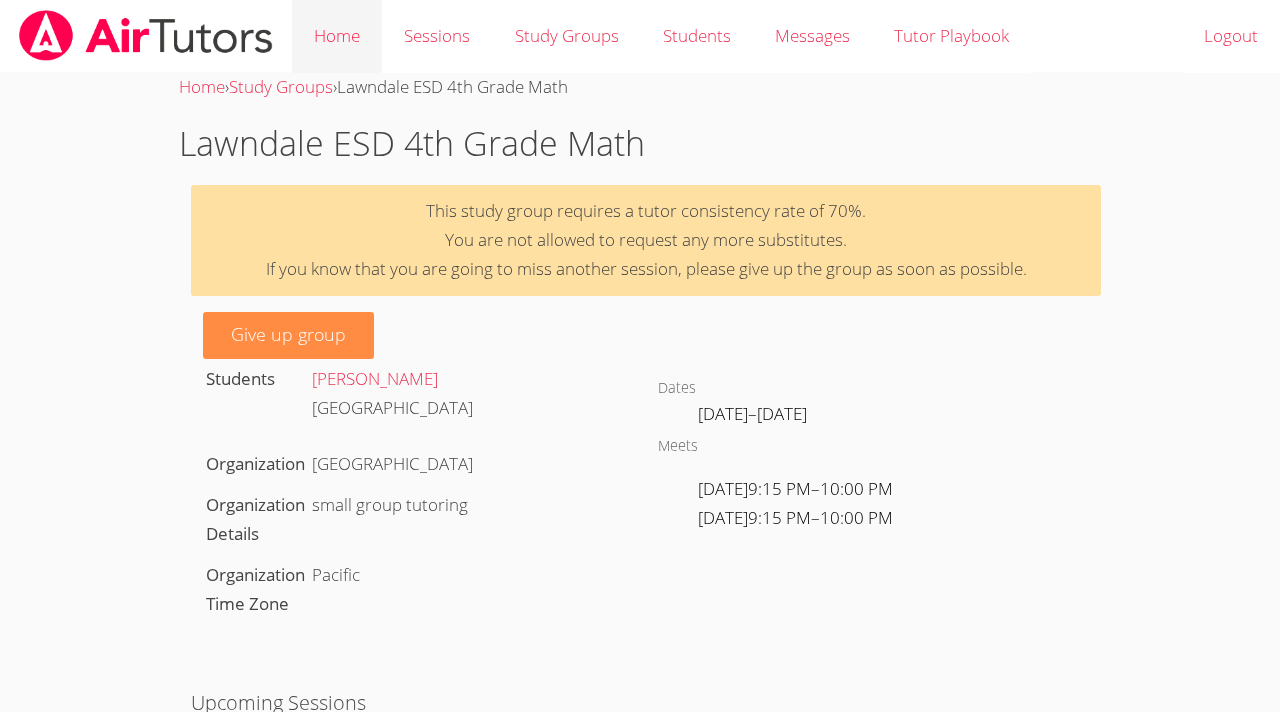 click on "Home" at bounding box center [337, 36] 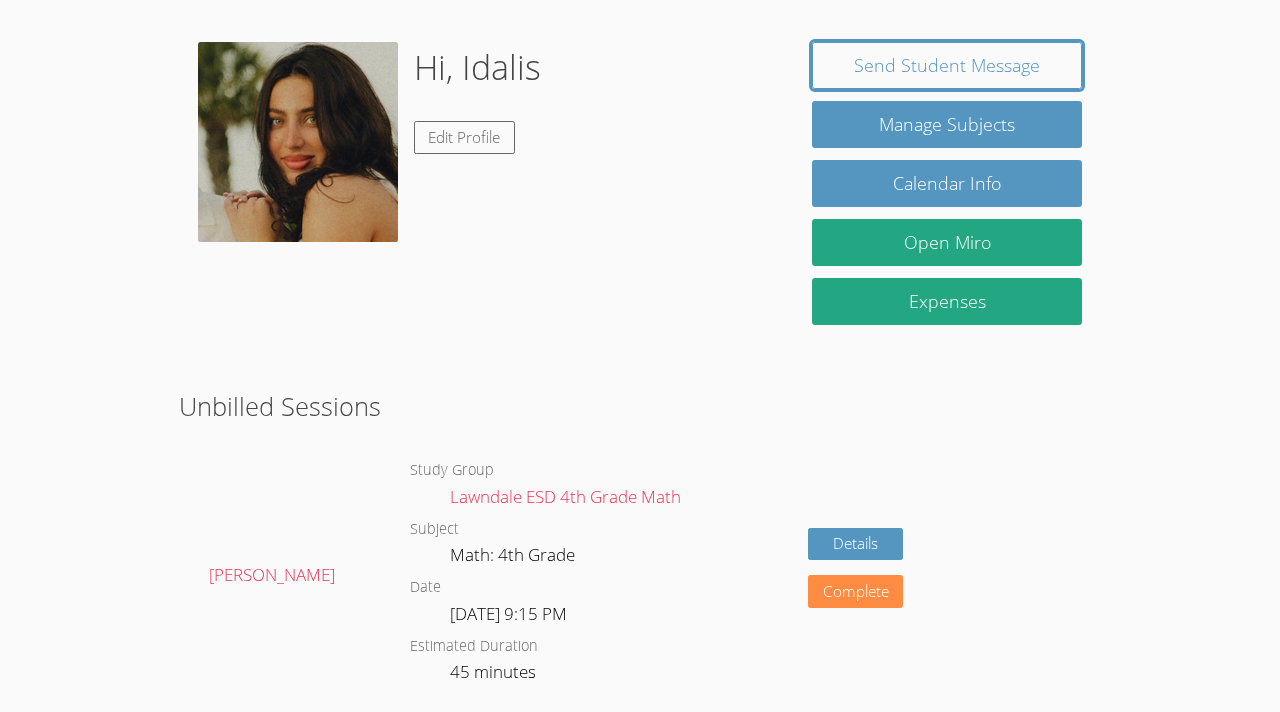 scroll, scrollTop: 154, scrollLeft: 0, axis: vertical 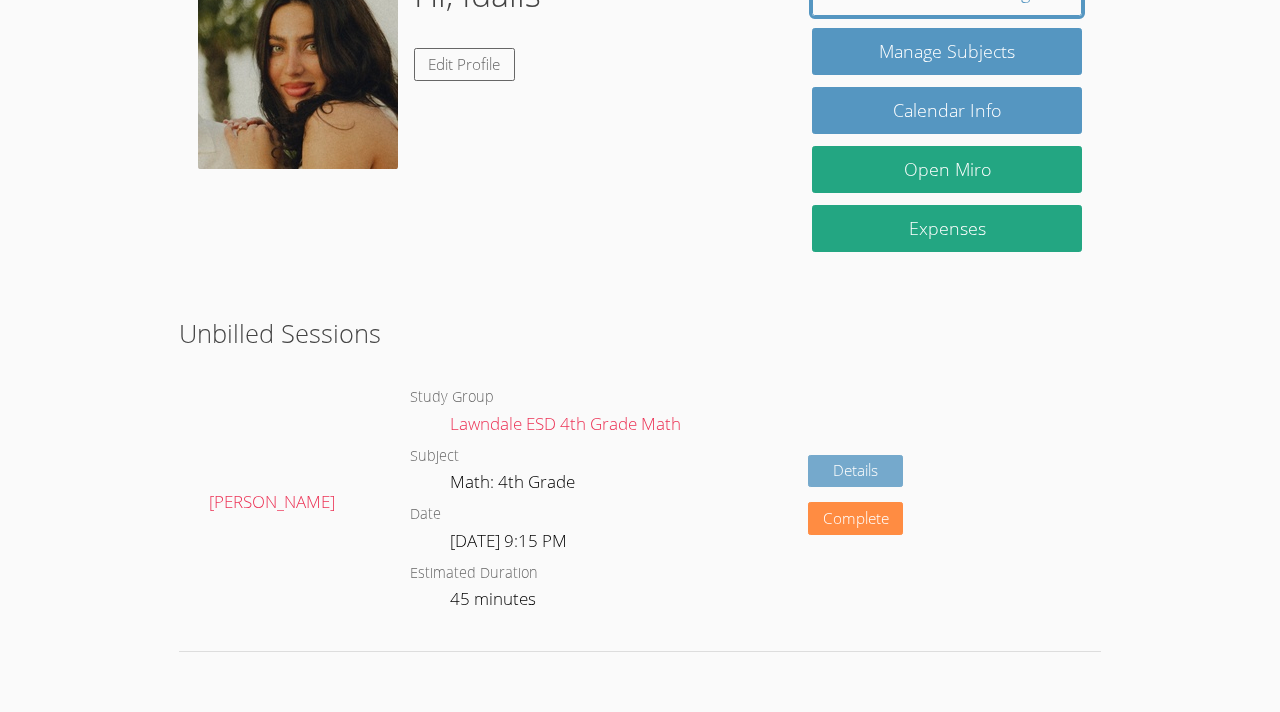 click on "Details" at bounding box center (856, 471) 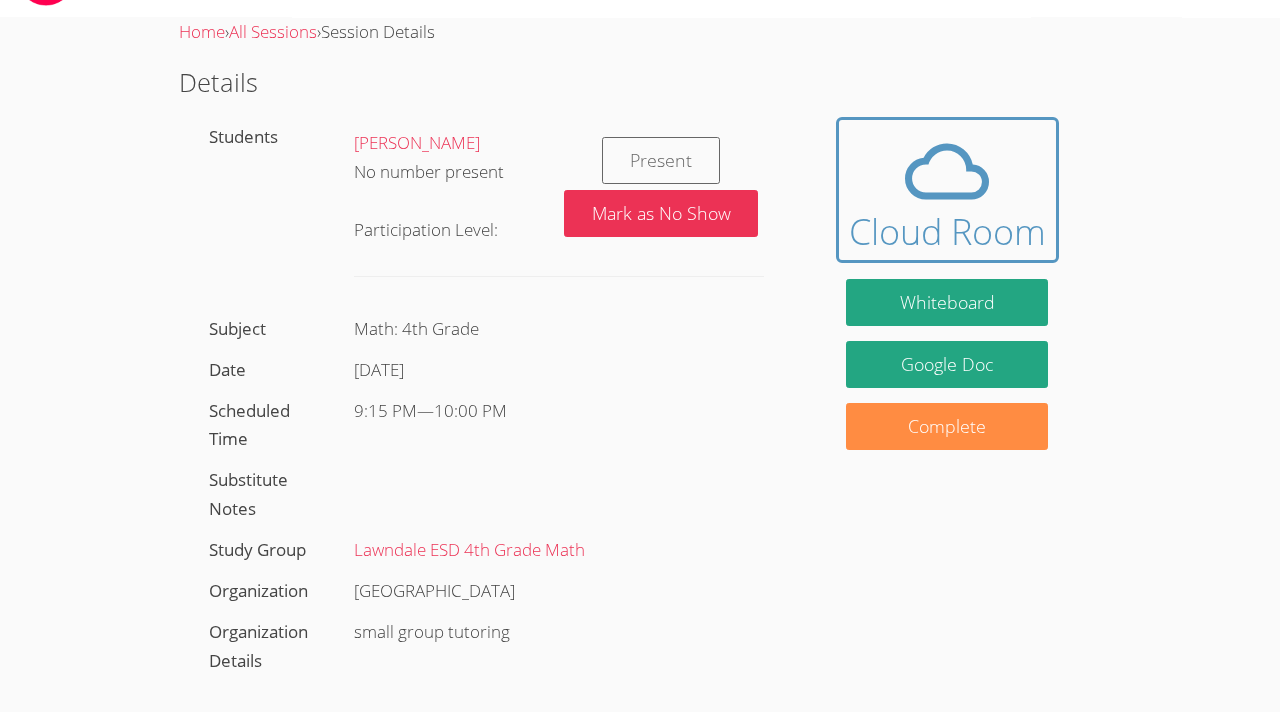 scroll, scrollTop: 0, scrollLeft: 0, axis: both 